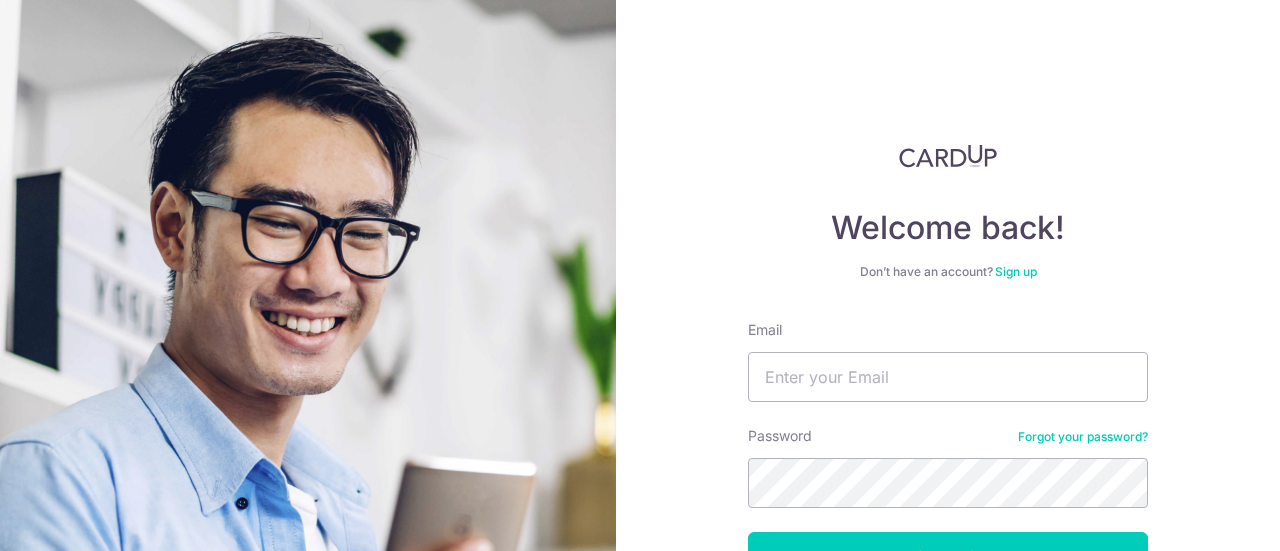 scroll, scrollTop: 0, scrollLeft: 0, axis: both 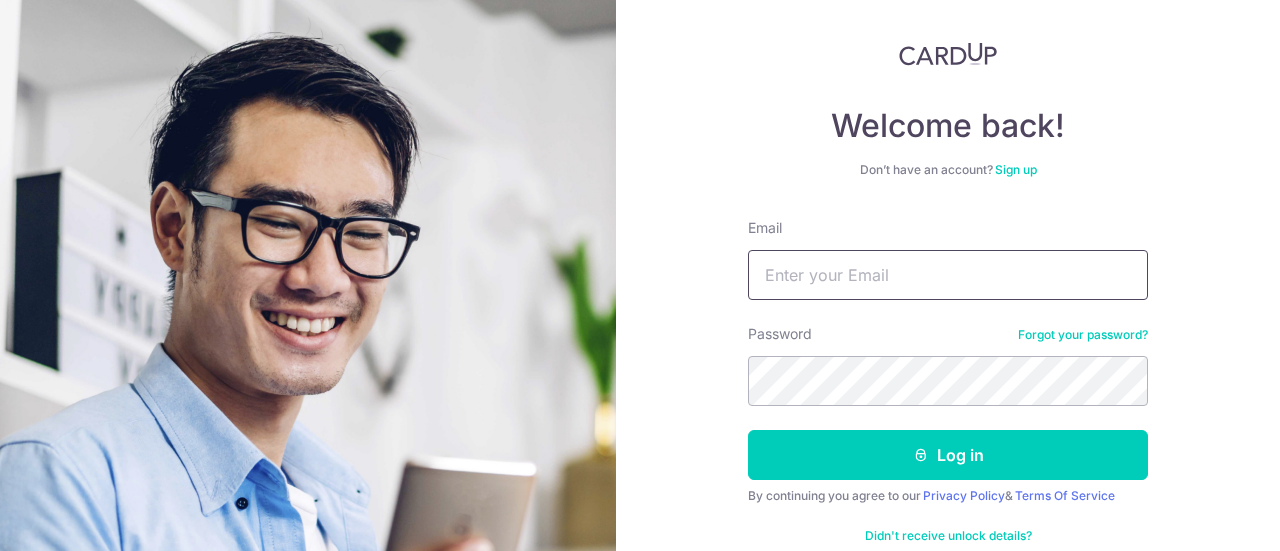 type on "[USERNAME]@[DOMAIN]" 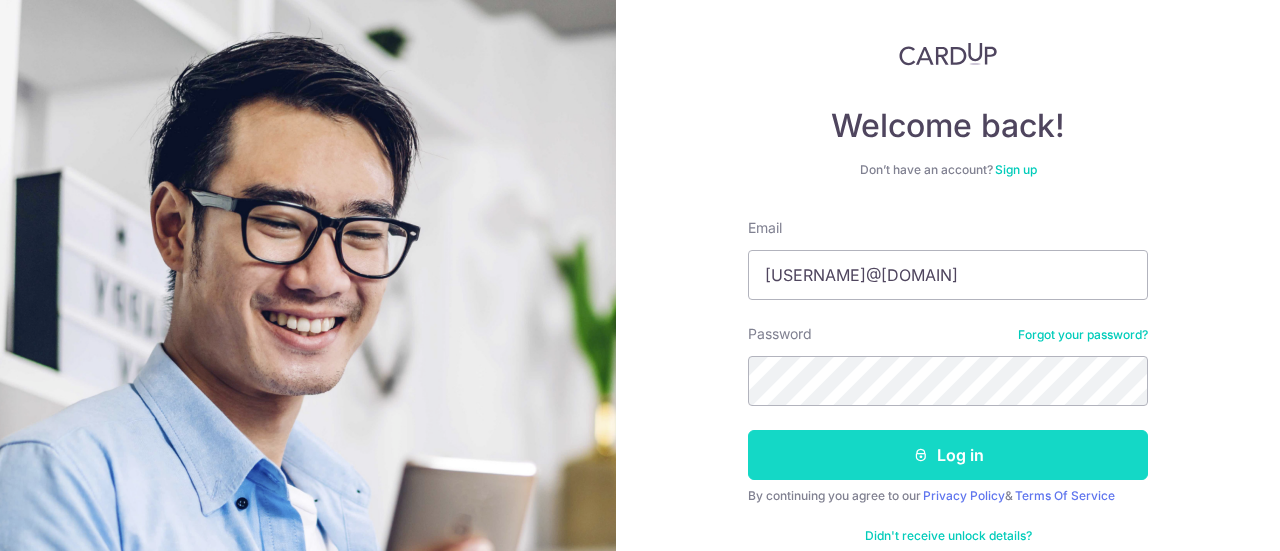 click on "Log in" at bounding box center [948, 455] 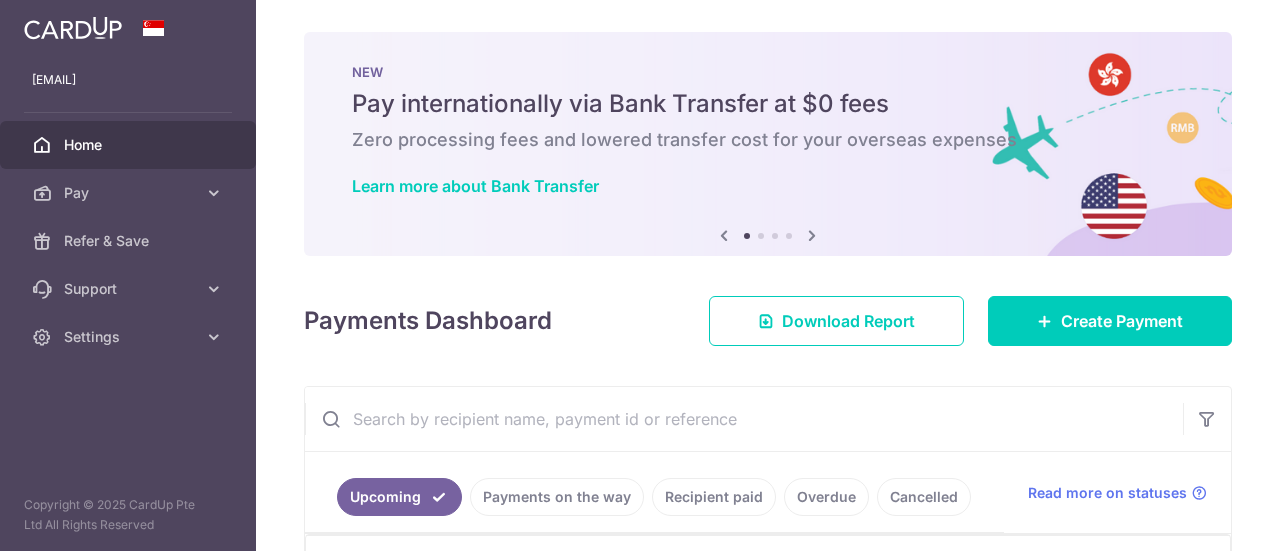 scroll, scrollTop: 0, scrollLeft: 0, axis: both 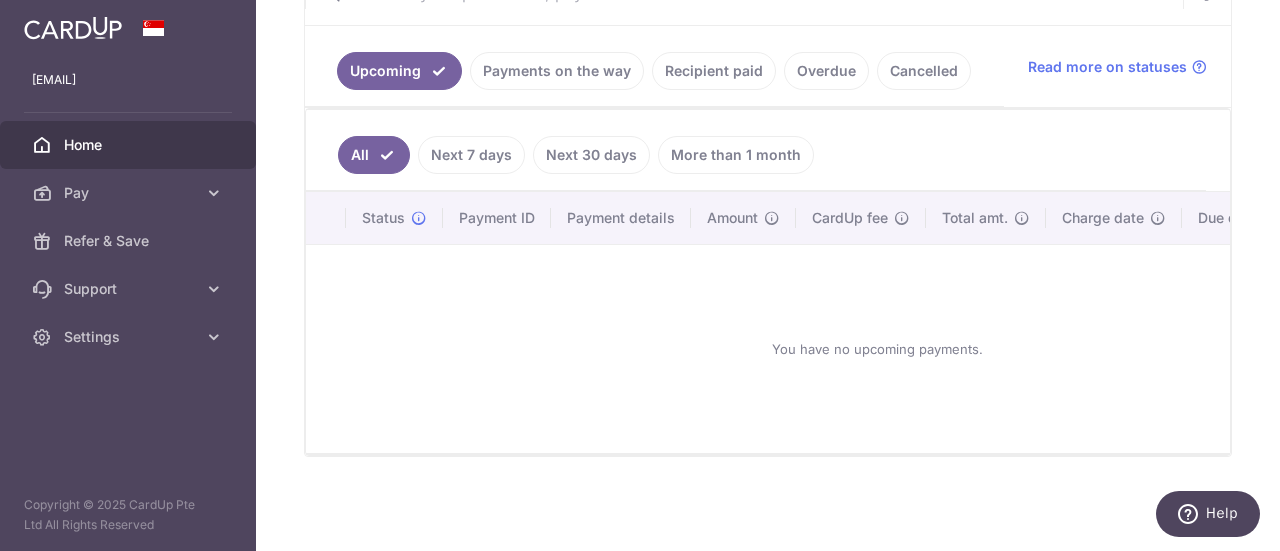 click on "Cancelled" at bounding box center [924, 71] 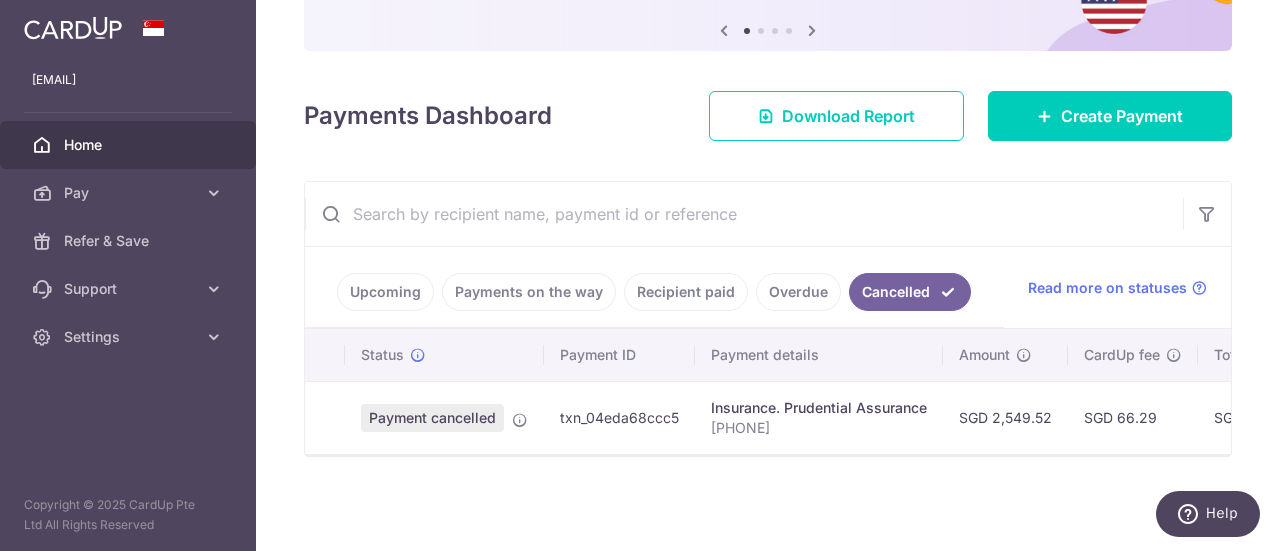 scroll, scrollTop: 210, scrollLeft: 0, axis: vertical 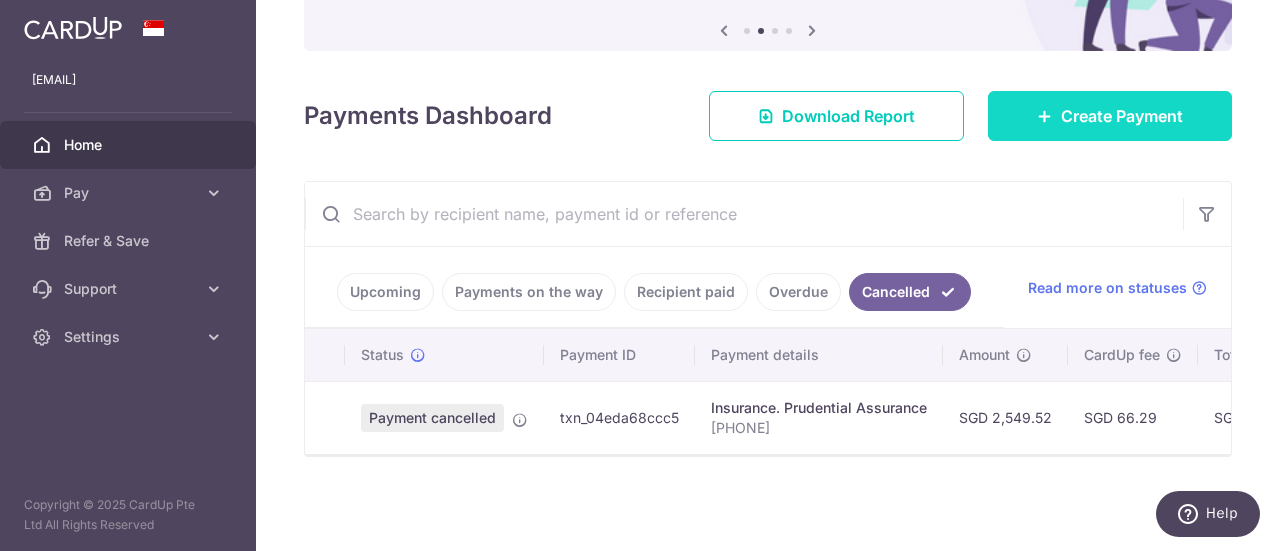 click on "Create Payment" at bounding box center (1122, 116) 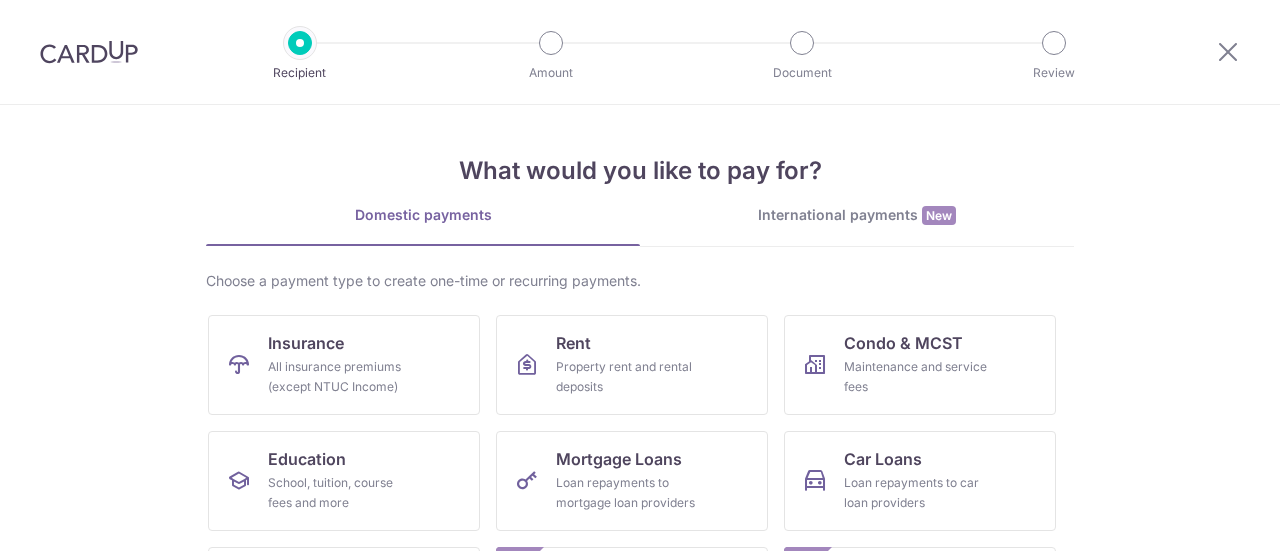 scroll, scrollTop: 0, scrollLeft: 0, axis: both 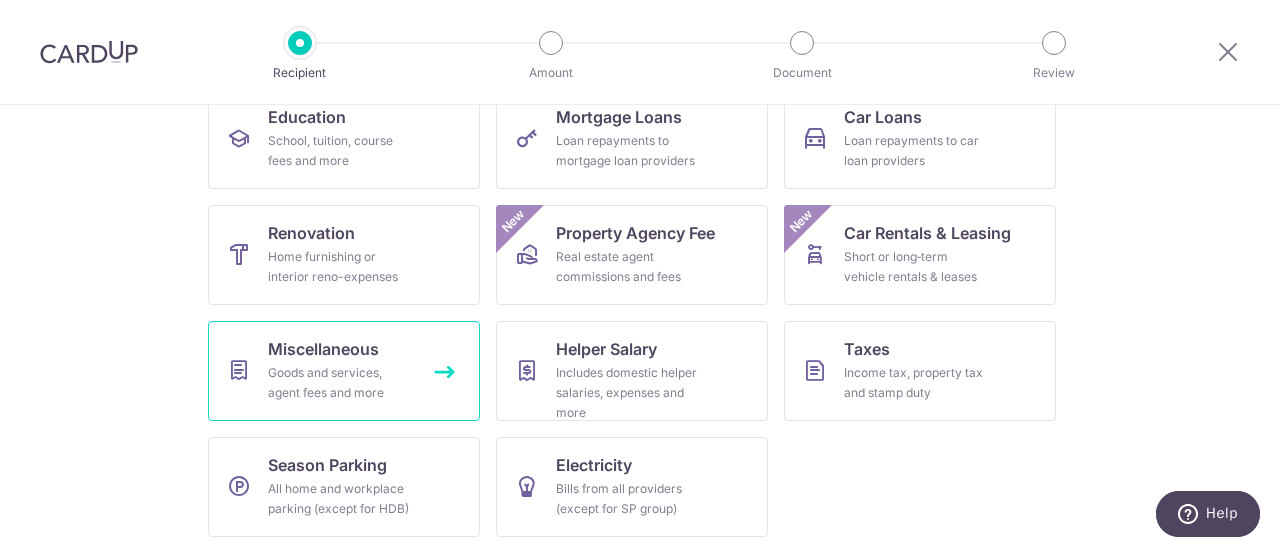 click on "Goods and services, agent fees and more" at bounding box center (340, 383) 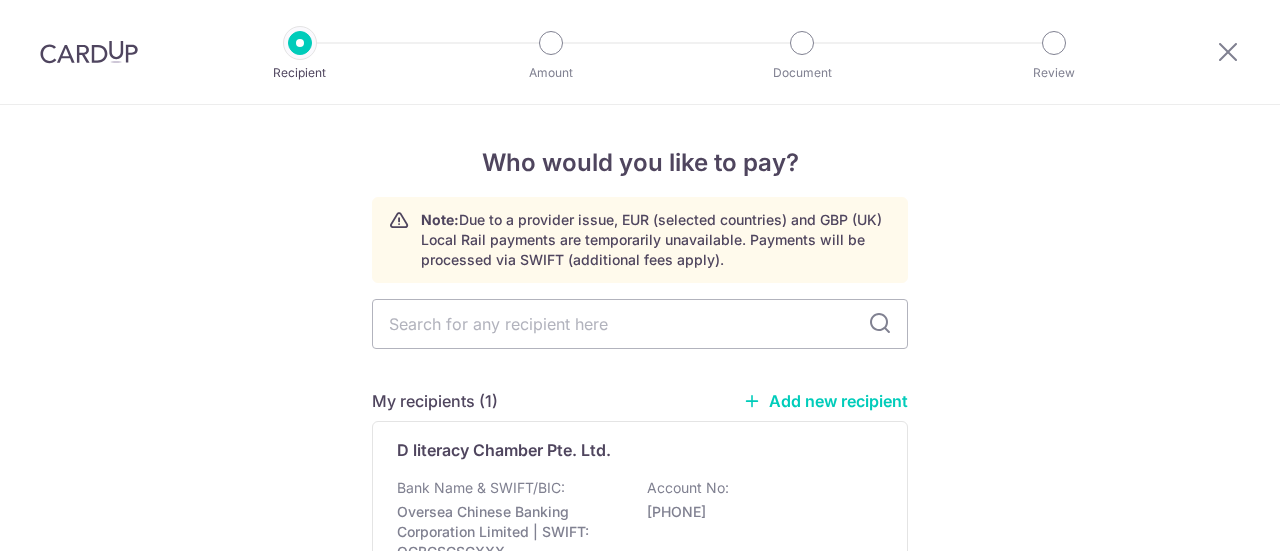 scroll, scrollTop: 0, scrollLeft: 0, axis: both 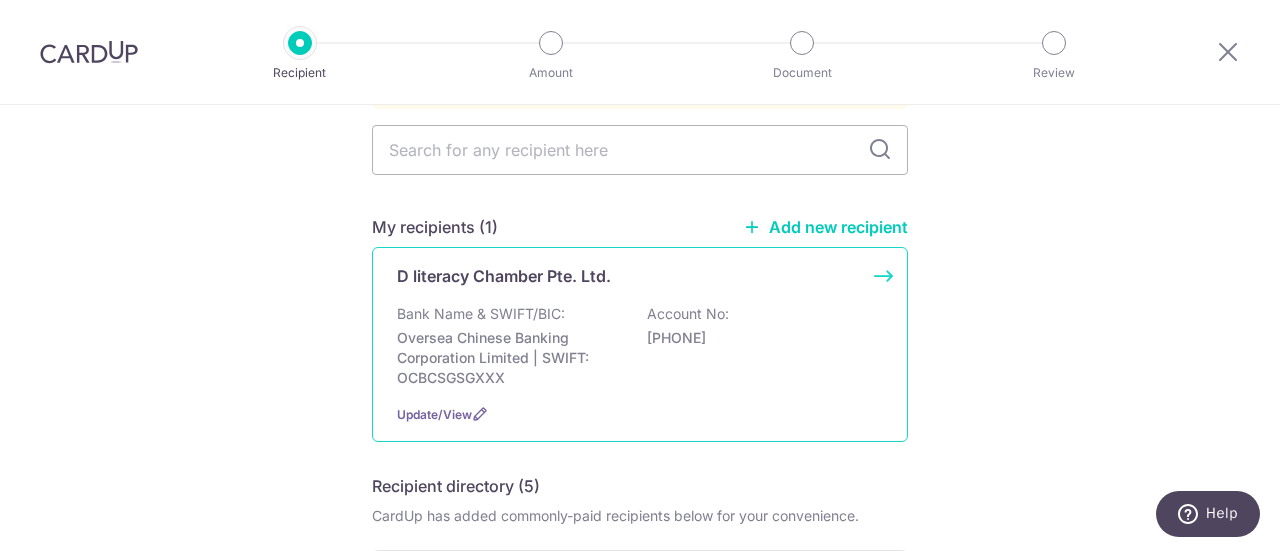 click on "601451370001" at bounding box center [759, 338] 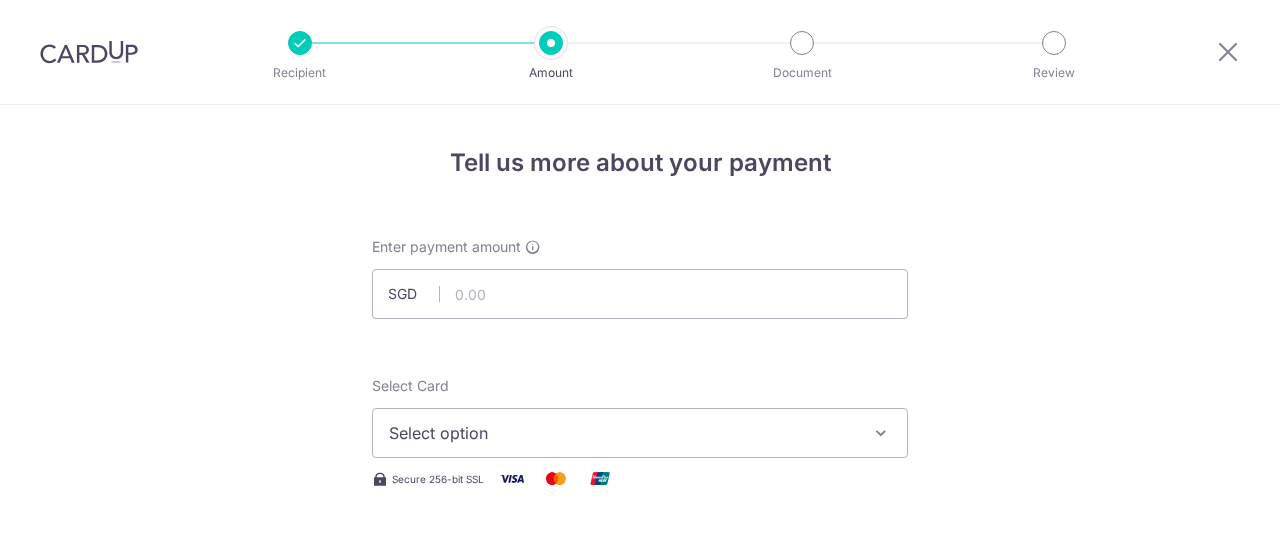 scroll, scrollTop: 0, scrollLeft: 0, axis: both 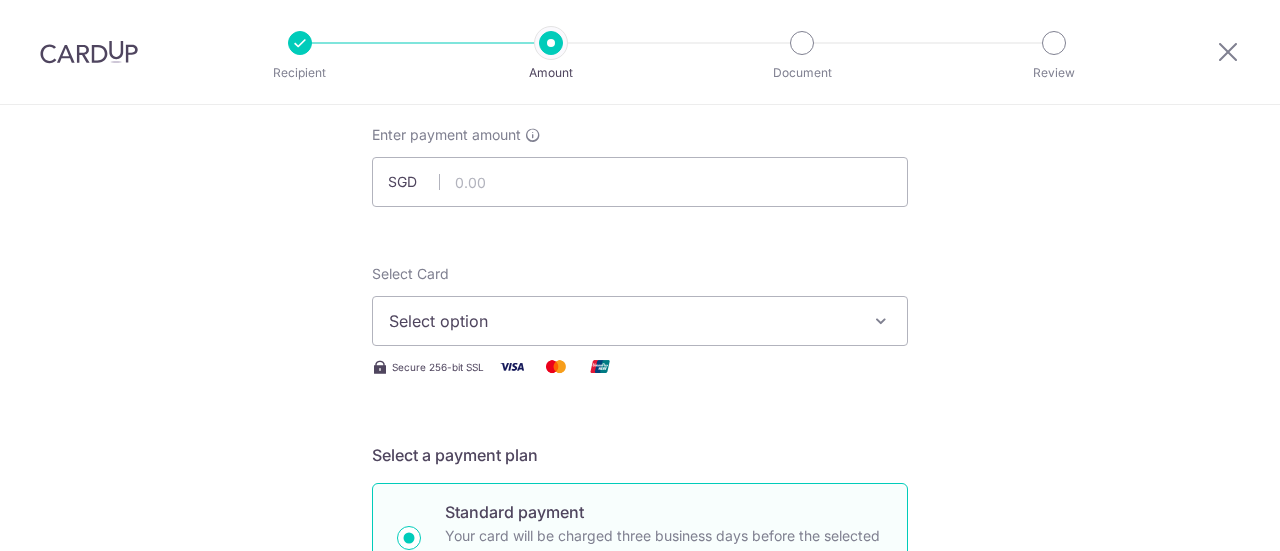 click on "Select option" at bounding box center [640, 321] 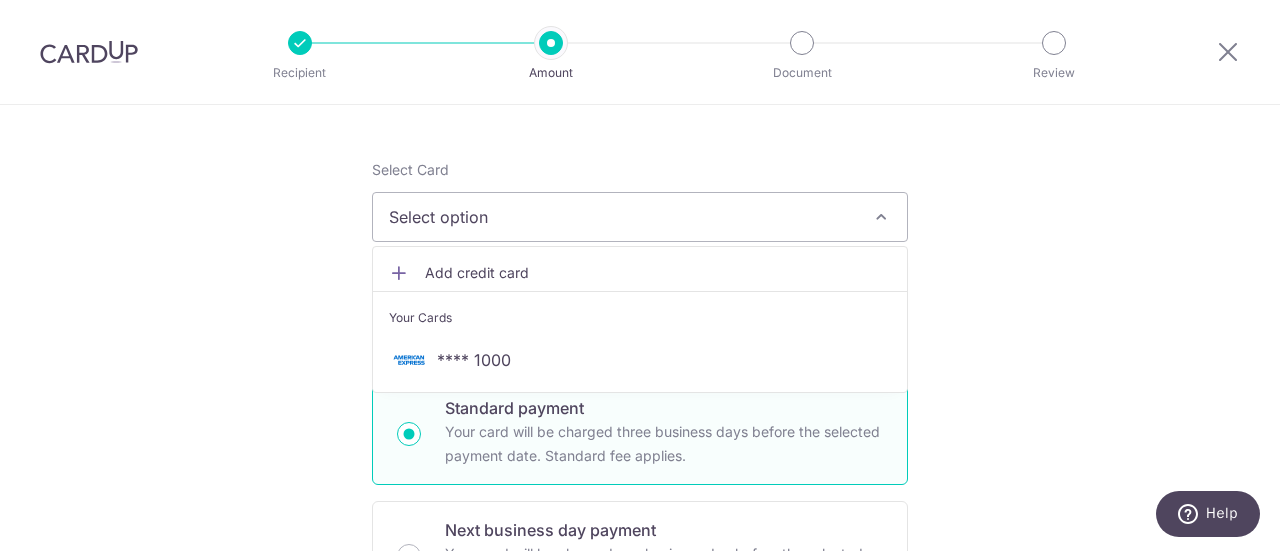scroll, scrollTop: 234, scrollLeft: 0, axis: vertical 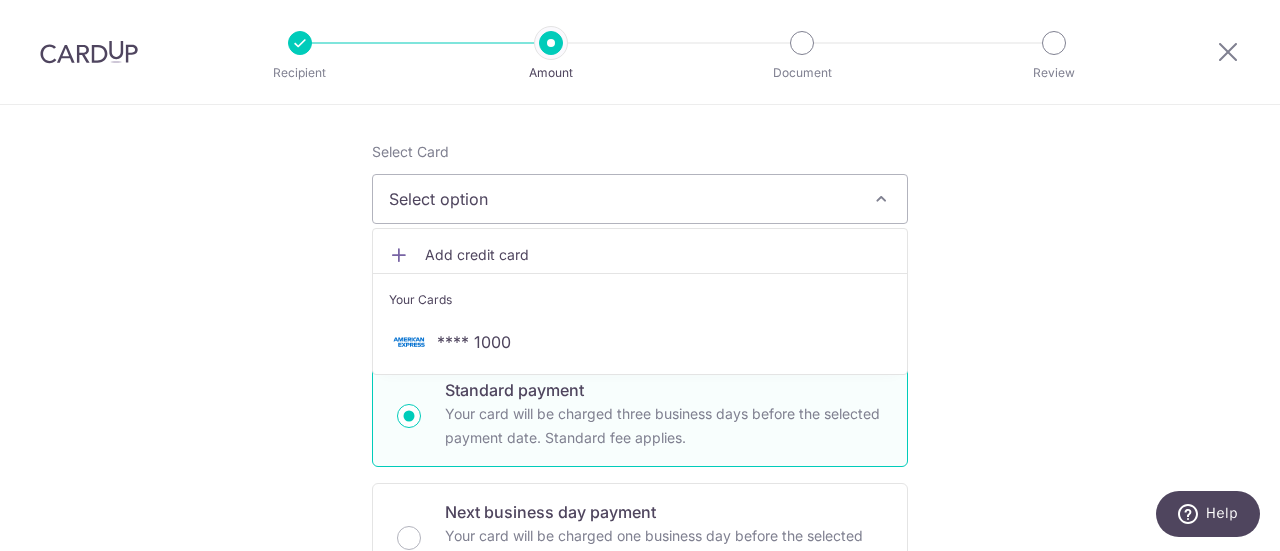 click on "**** 1000" at bounding box center (640, 342) 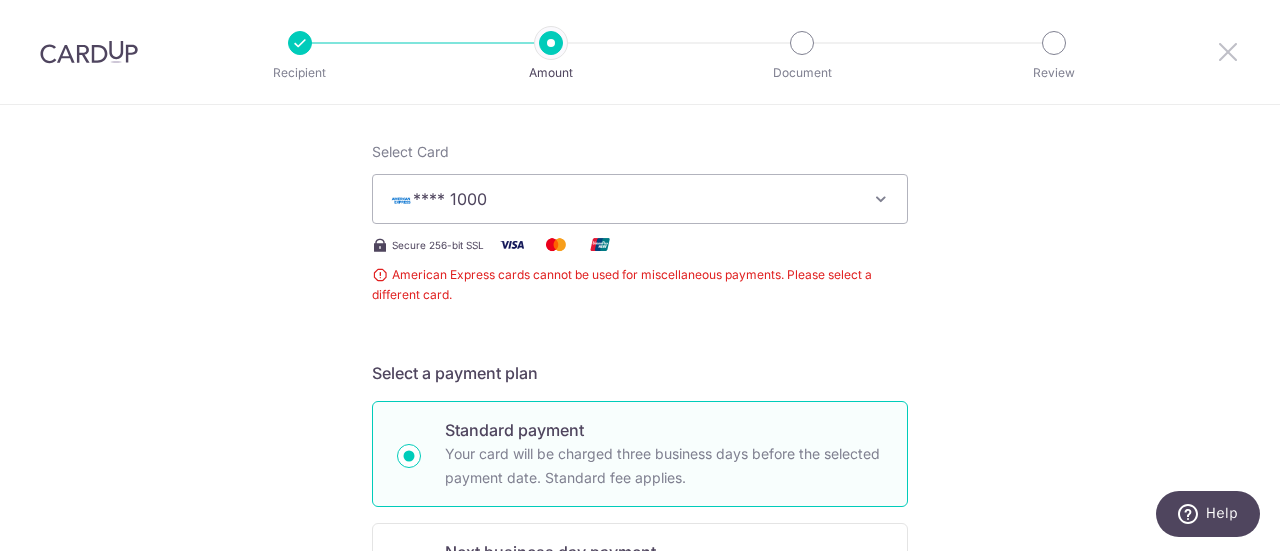 click at bounding box center (1228, 51) 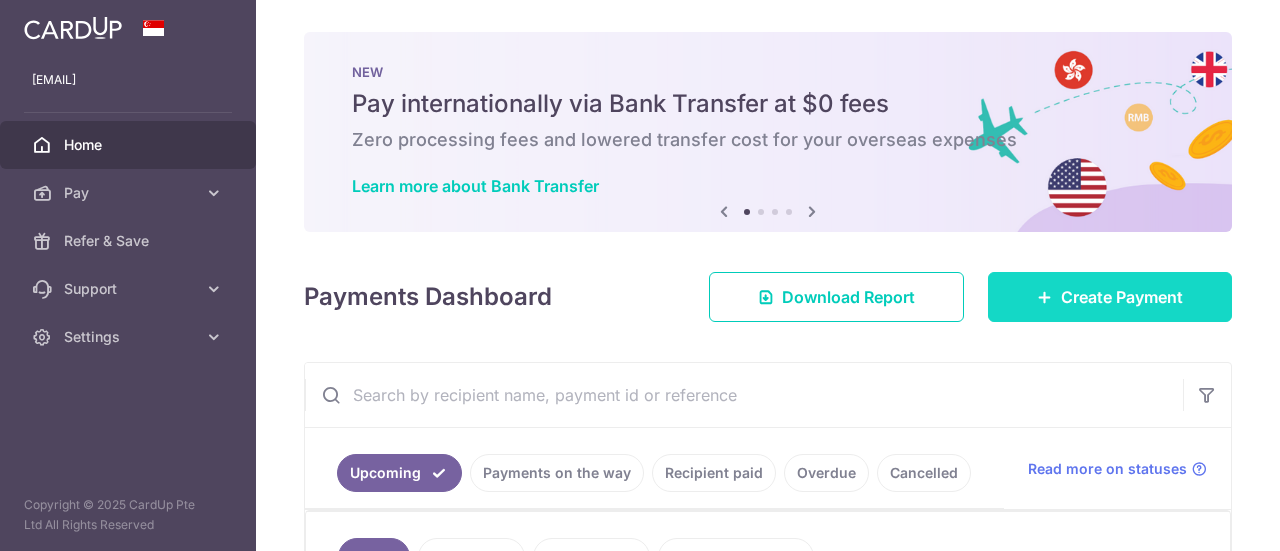 click on "Create Payment" at bounding box center (1122, 297) 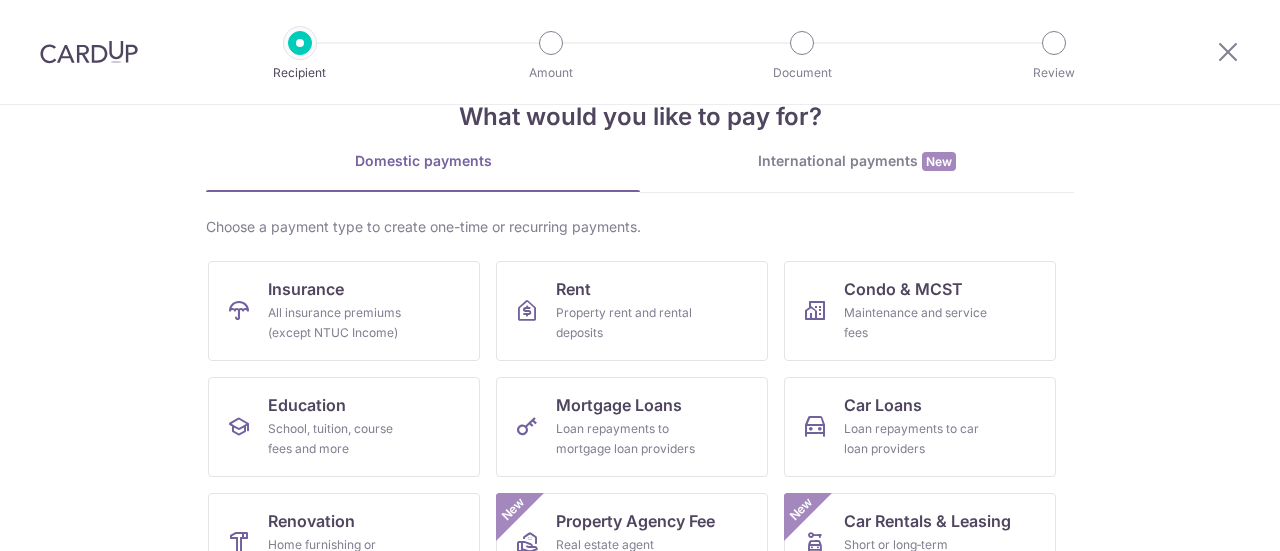 scroll, scrollTop: 0, scrollLeft: 0, axis: both 